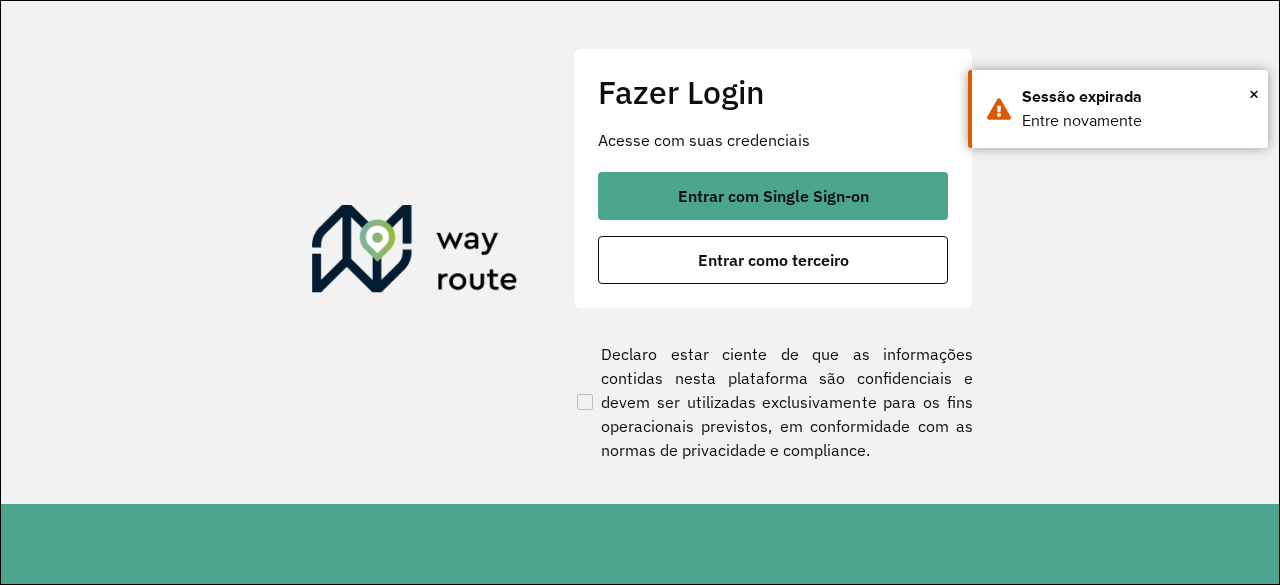 scroll, scrollTop: 0, scrollLeft: 0, axis: both 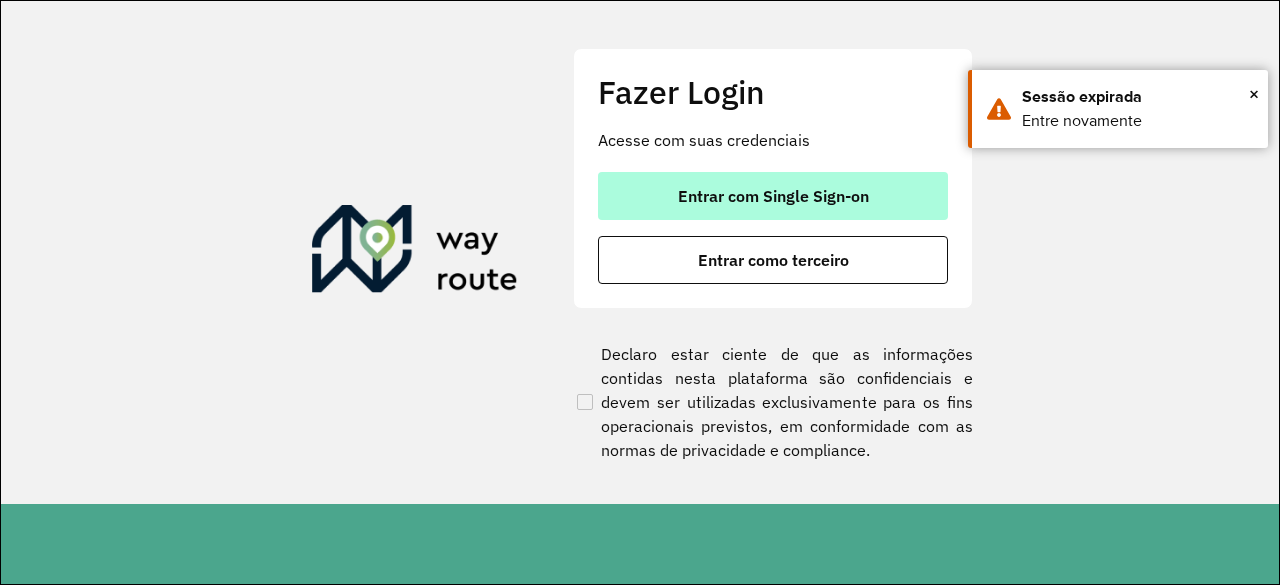 click on "Entrar com Single Sign-on" at bounding box center (773, 196) 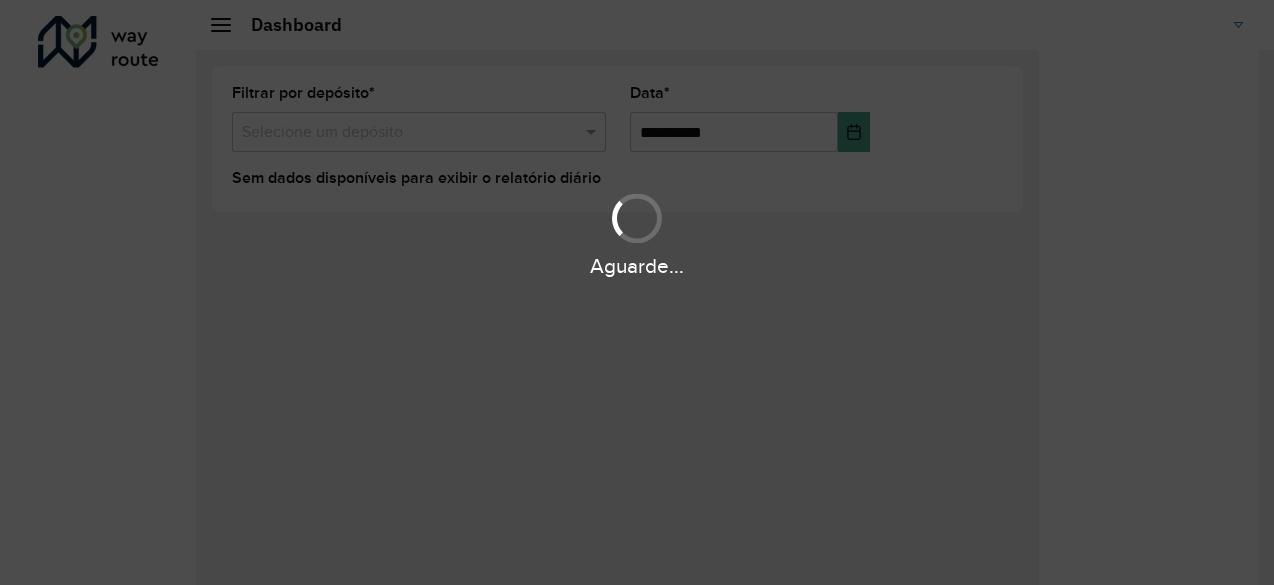 scroll, scrollTop: 0, scrollLeft: 0, axis: both 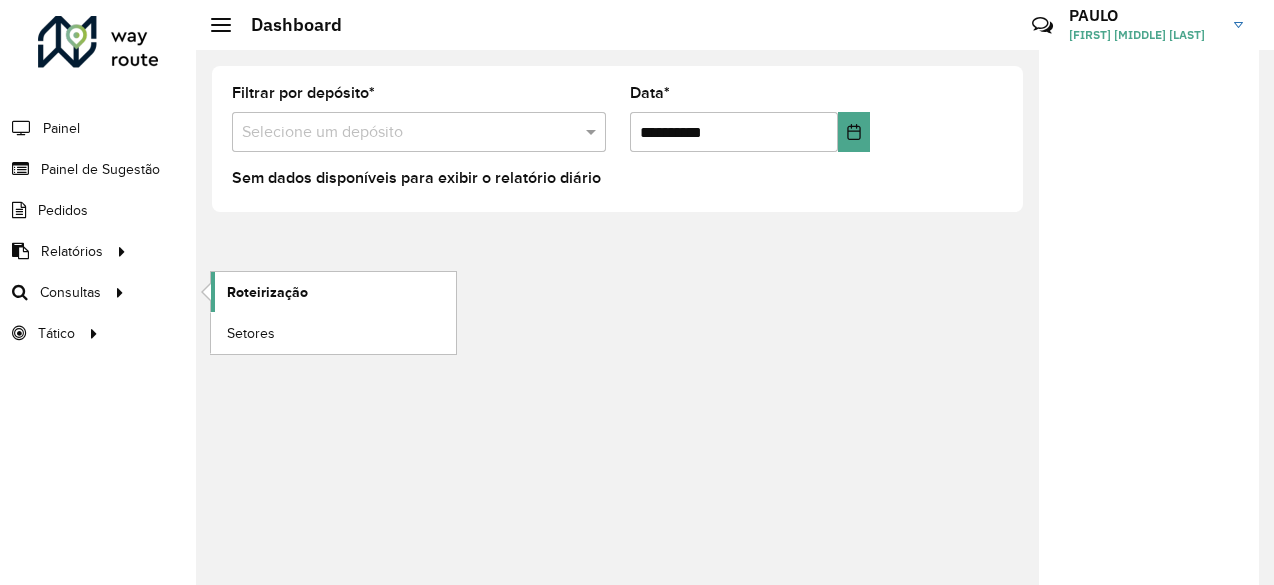 click on "Roteirização" 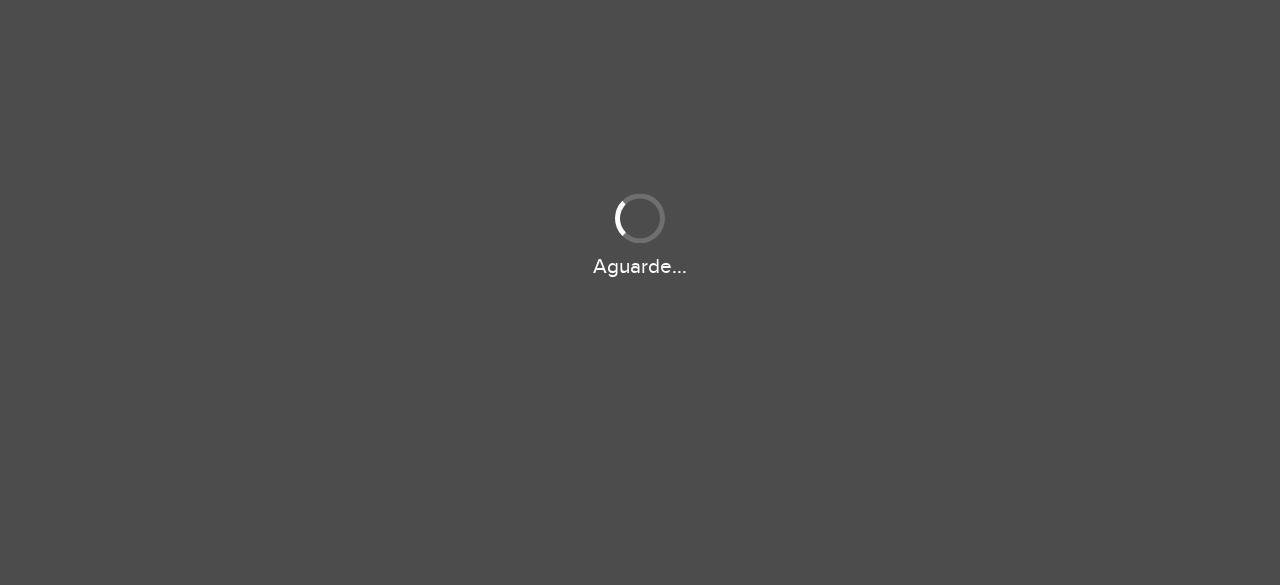 scroll, scrollTop: 0, scrollLeft: 0, axis: both 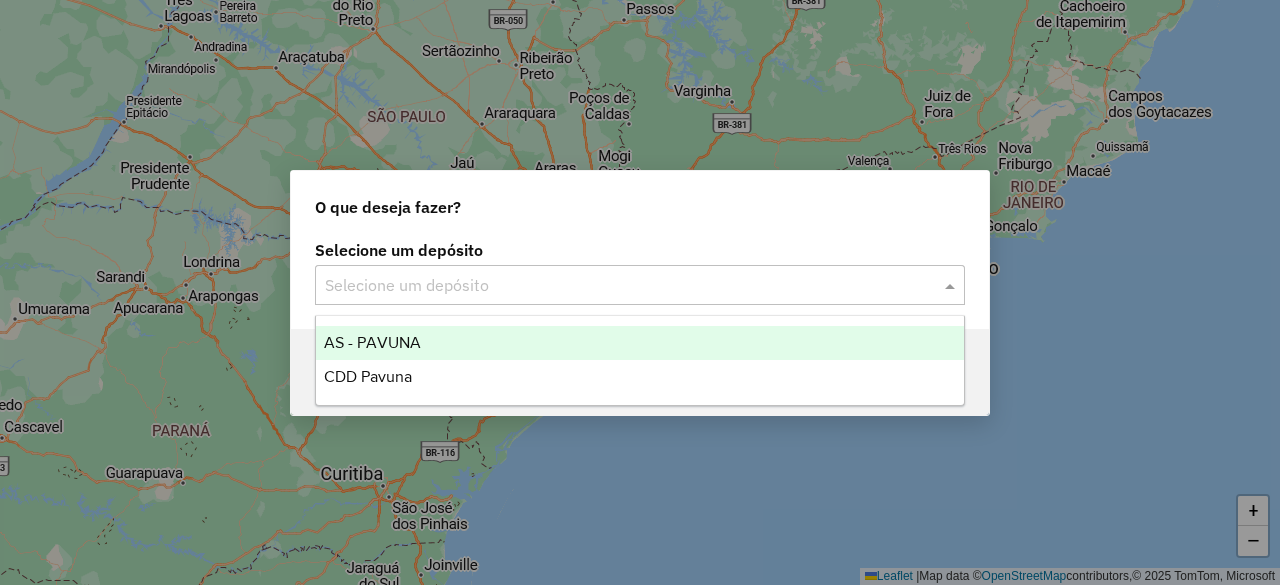 click 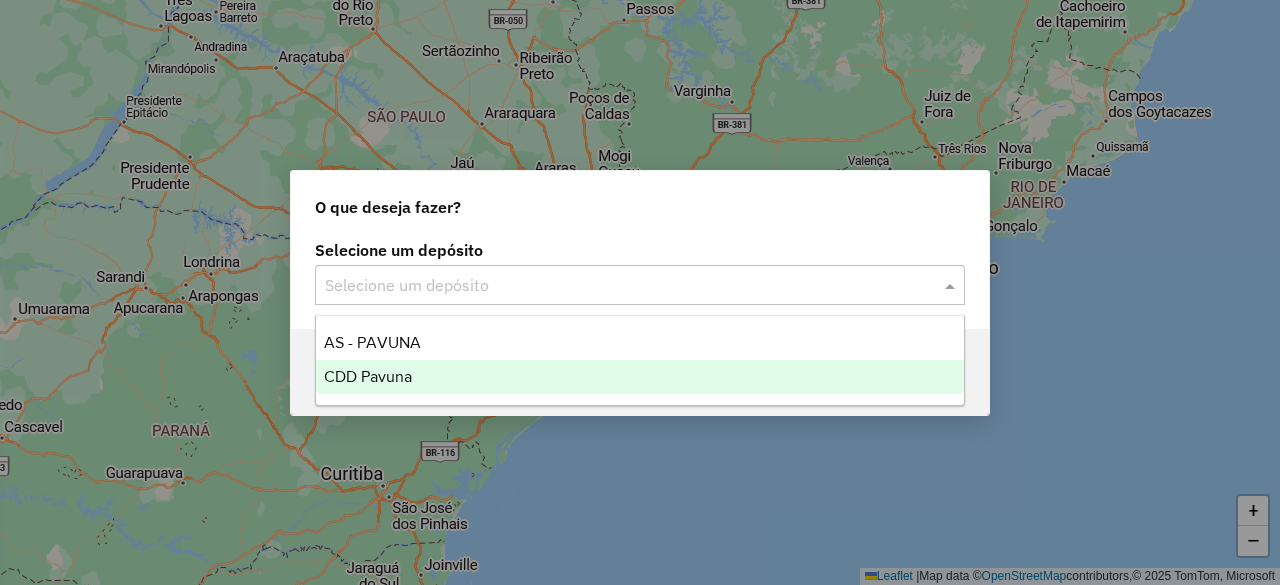 click on "CDD Pavuna" at bounding box center [368, 376] 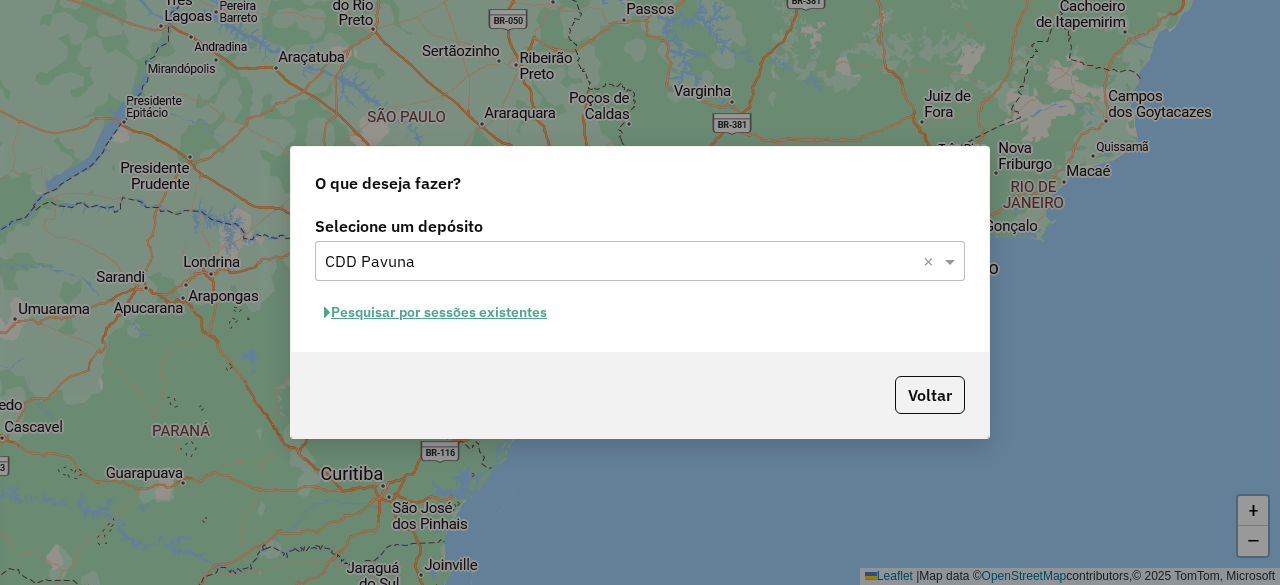 click on "Pesquisar por sessões existentes" 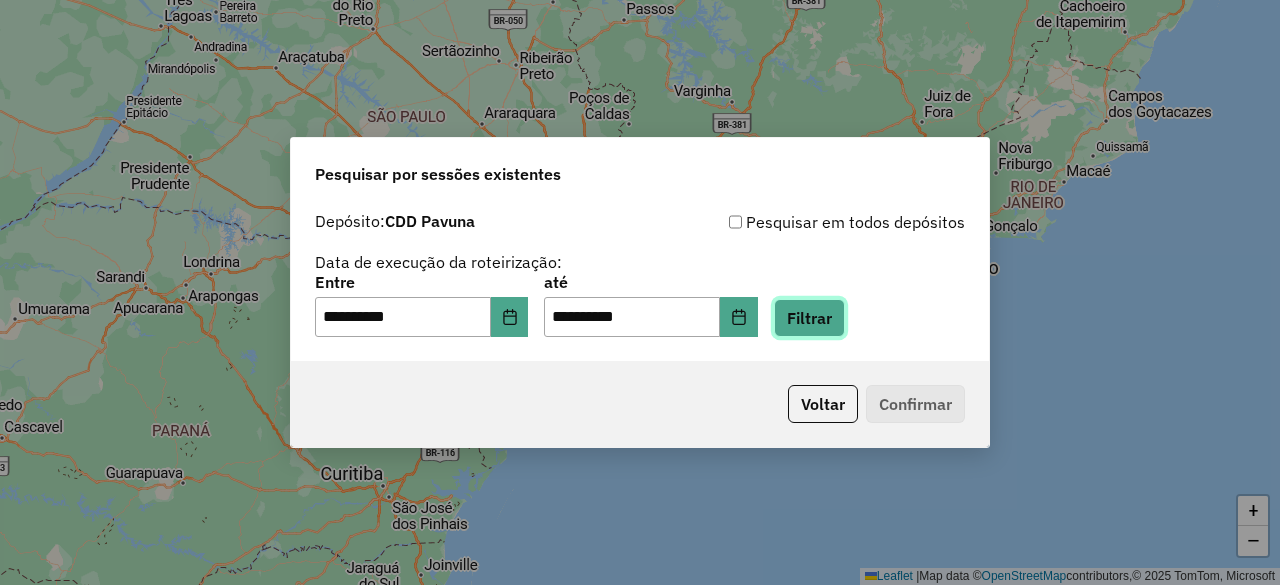 click on "Filtrar" 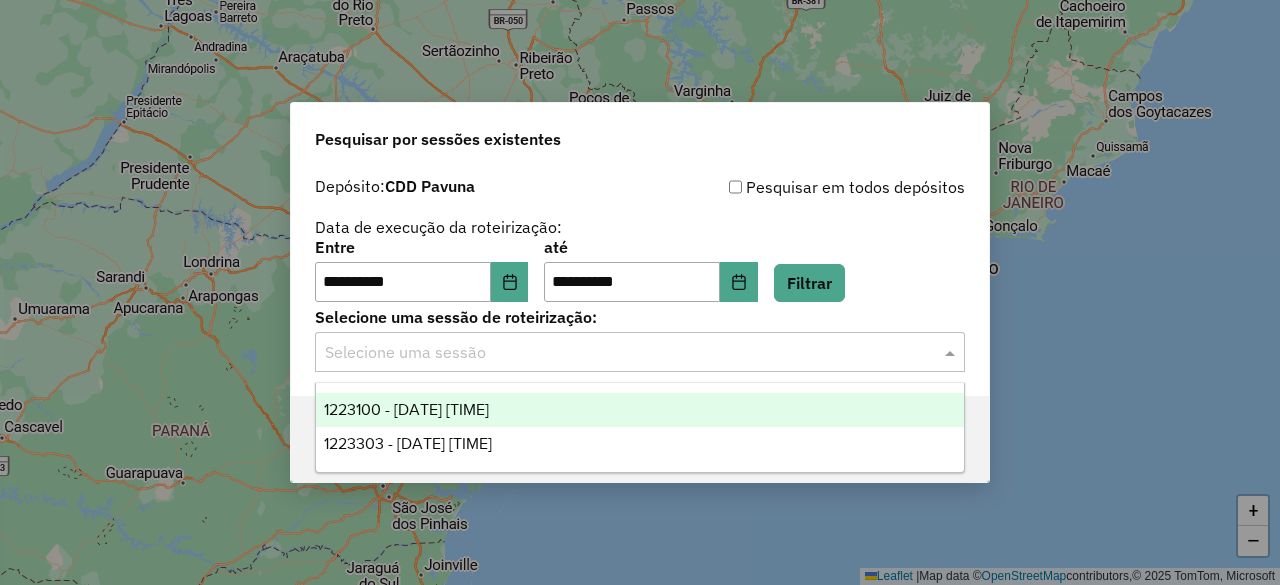 click 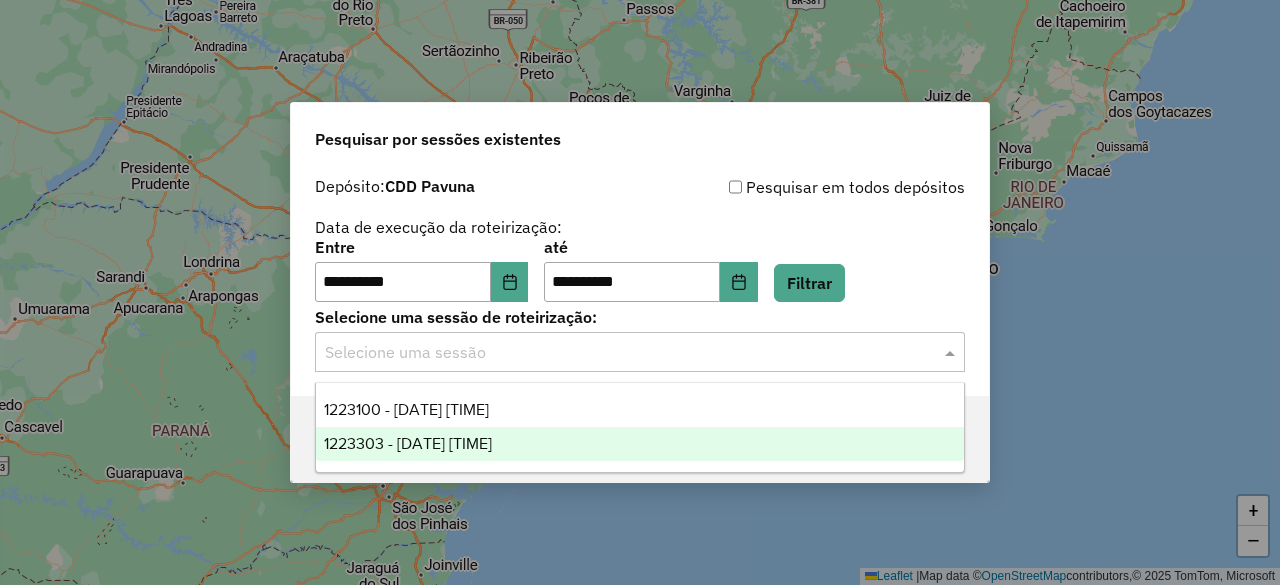 click on "1223303 - [DATE] [TIME]" at bounding box center (408, 443) 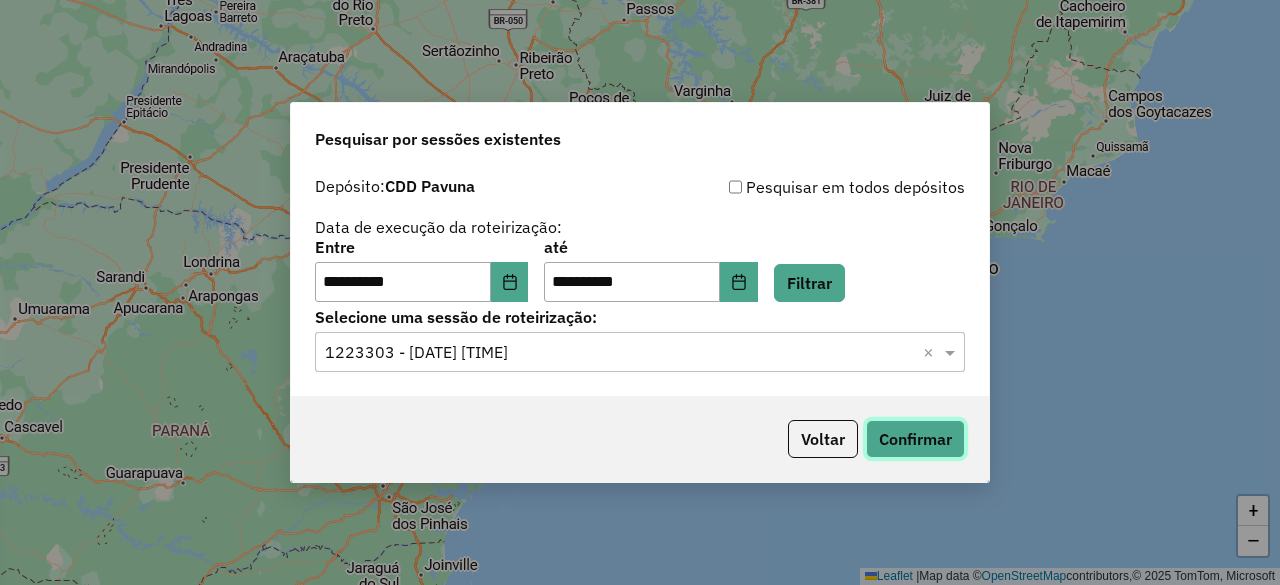 click on "Confirmar" 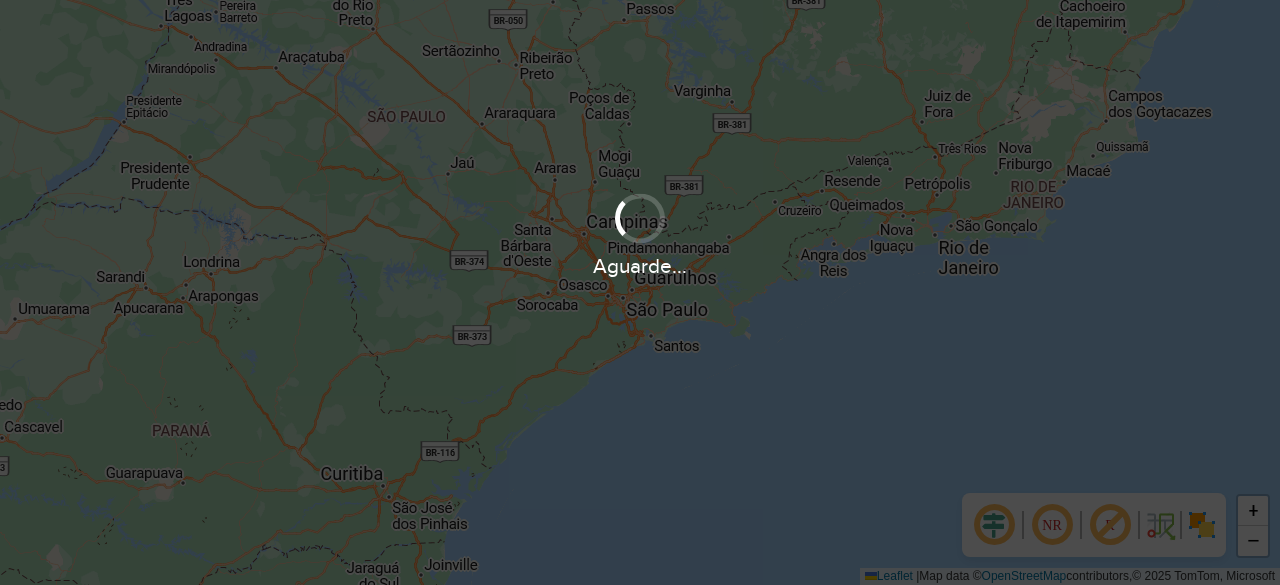 scroll, scrollTop: 0, scrollLeft: 0, axis: both 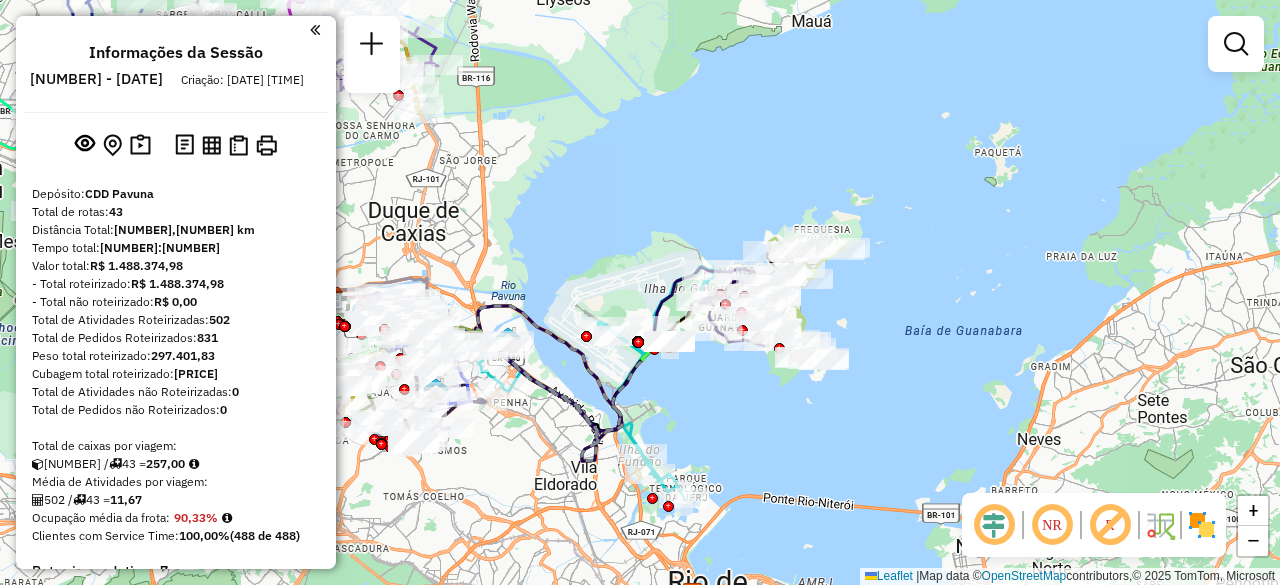 drag, startPoint x: 698, startPoint y: 374, endPoint x: 725, endPoint y: 374, distance: 27 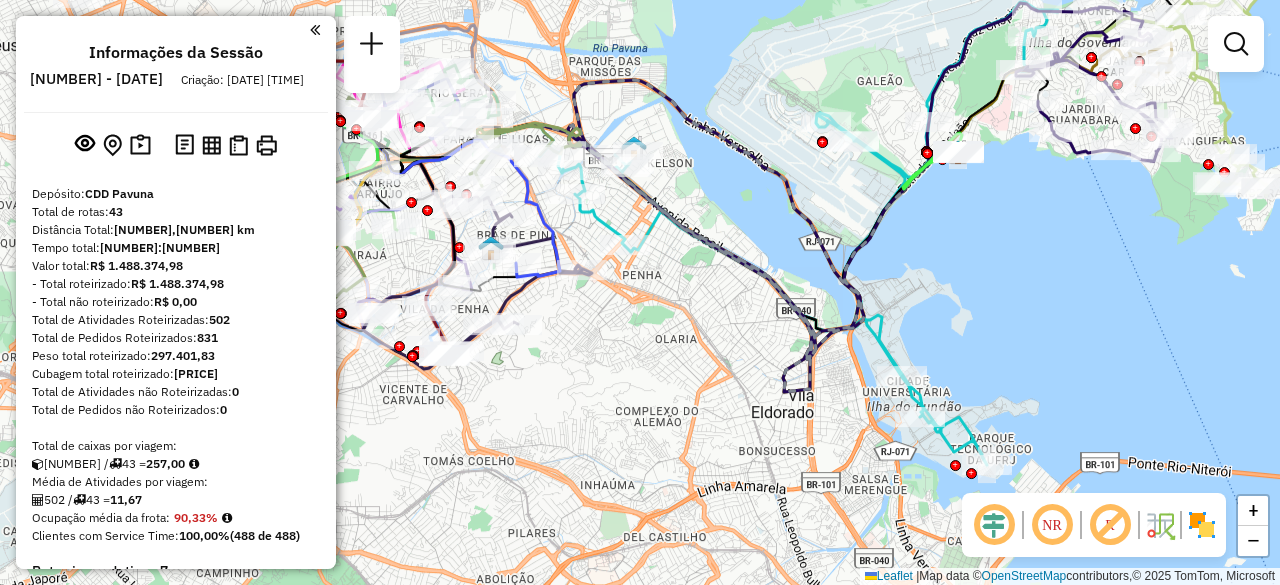 drag, startPoint x: 688, startPoint y: 387, endPoint x: 994, endPoint y: 230, distance: 343.92587 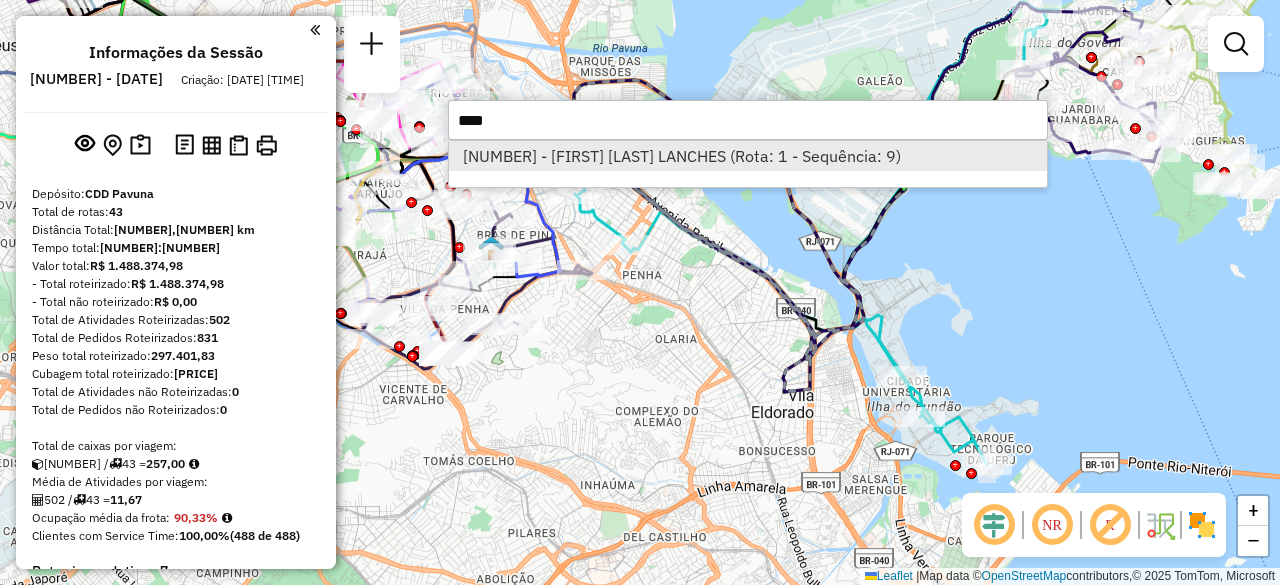 type on "****" 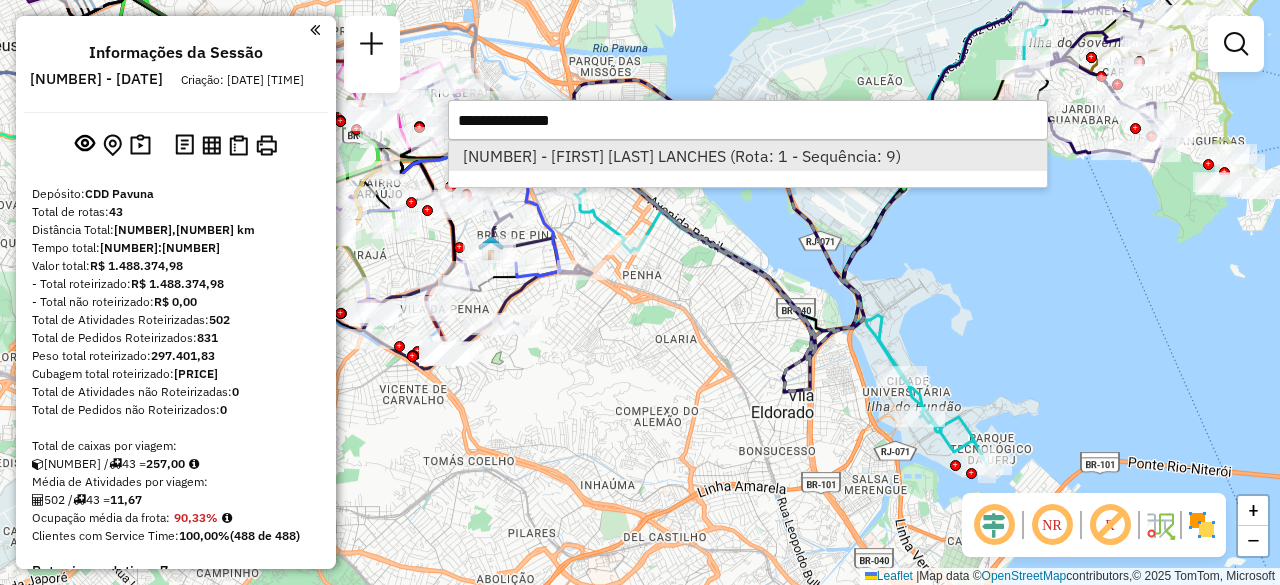 select on "**********" 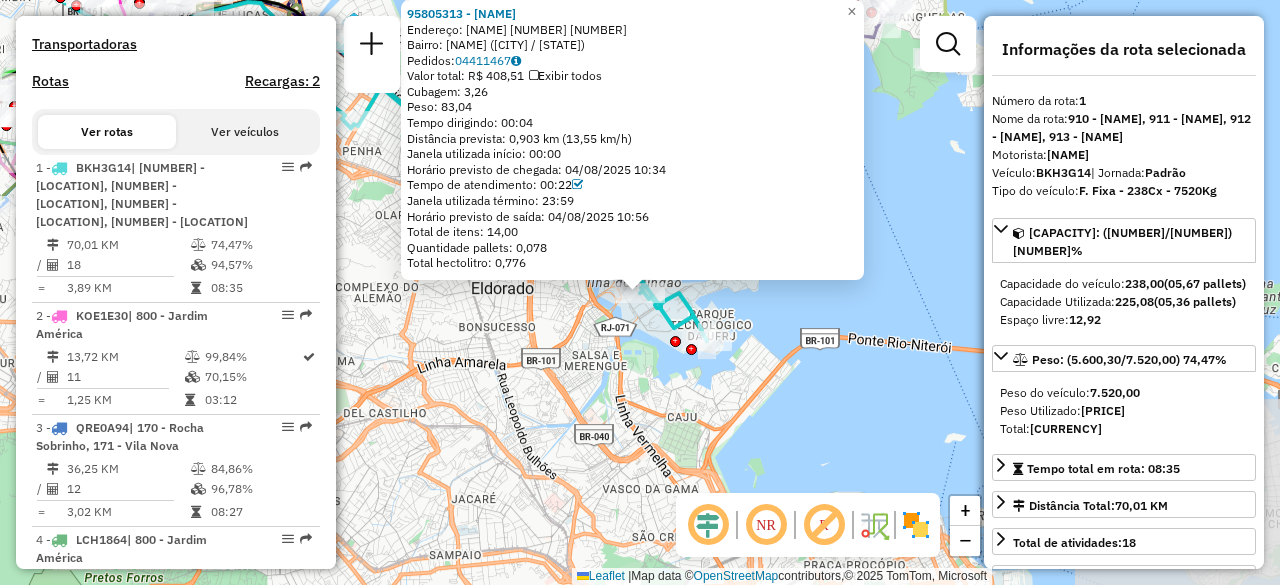 scroll, scrollTop: 776, scrollLeft: 0, axis: vertical 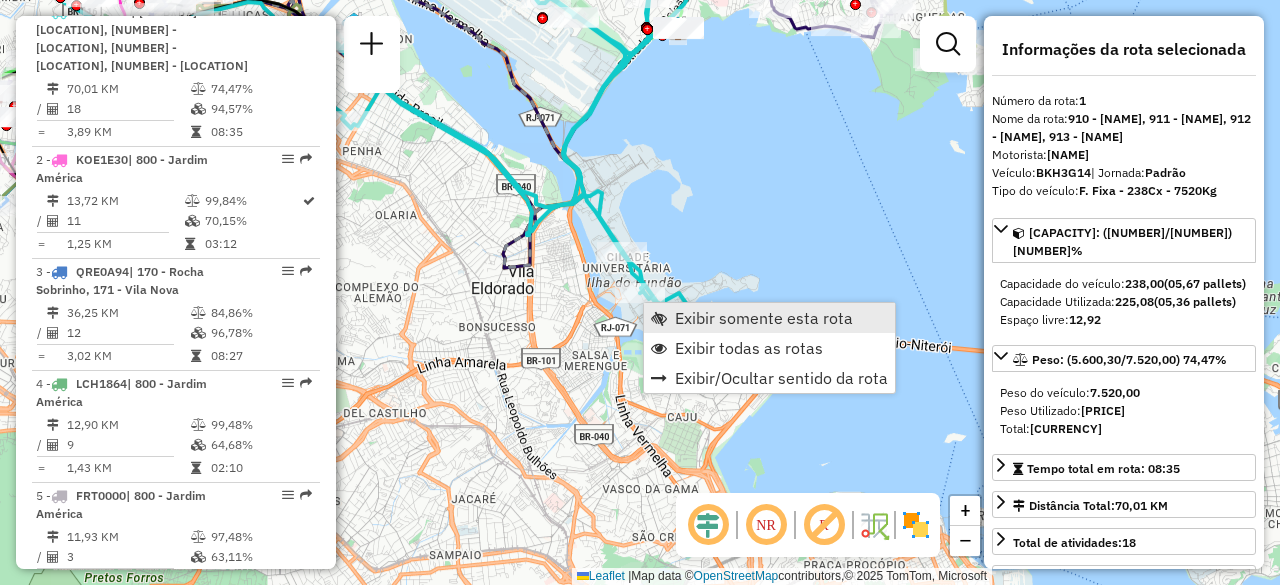 click on "Exibir somente esta rota" at bounding box center [764, 318] 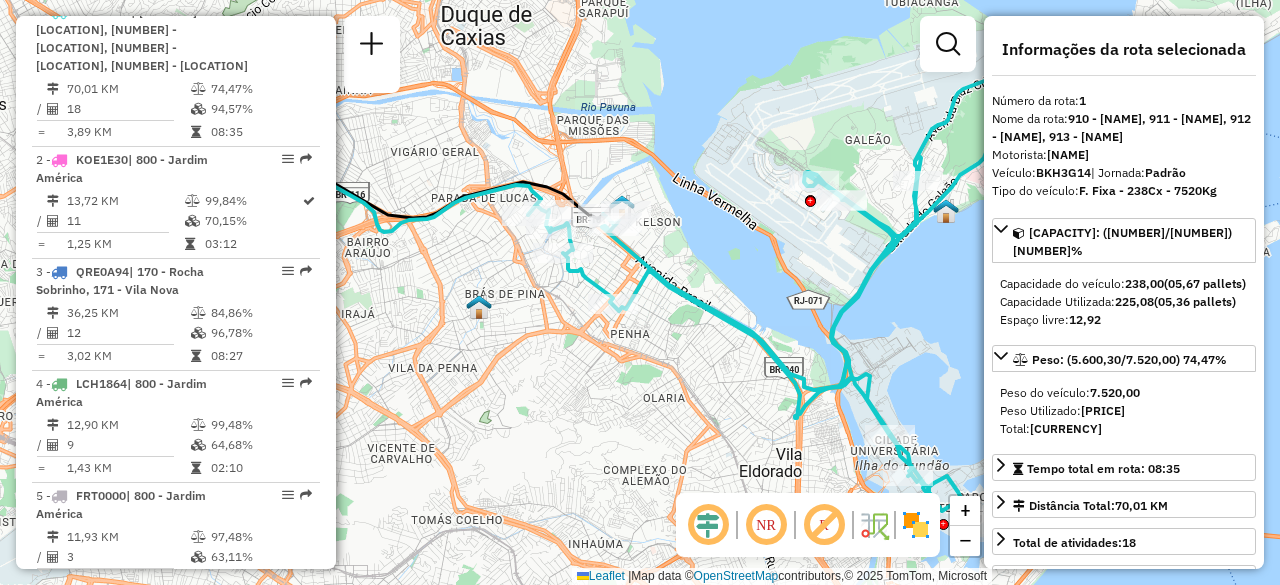 scroll, scrollTop: 0, scrollLeft: 0, axis: both 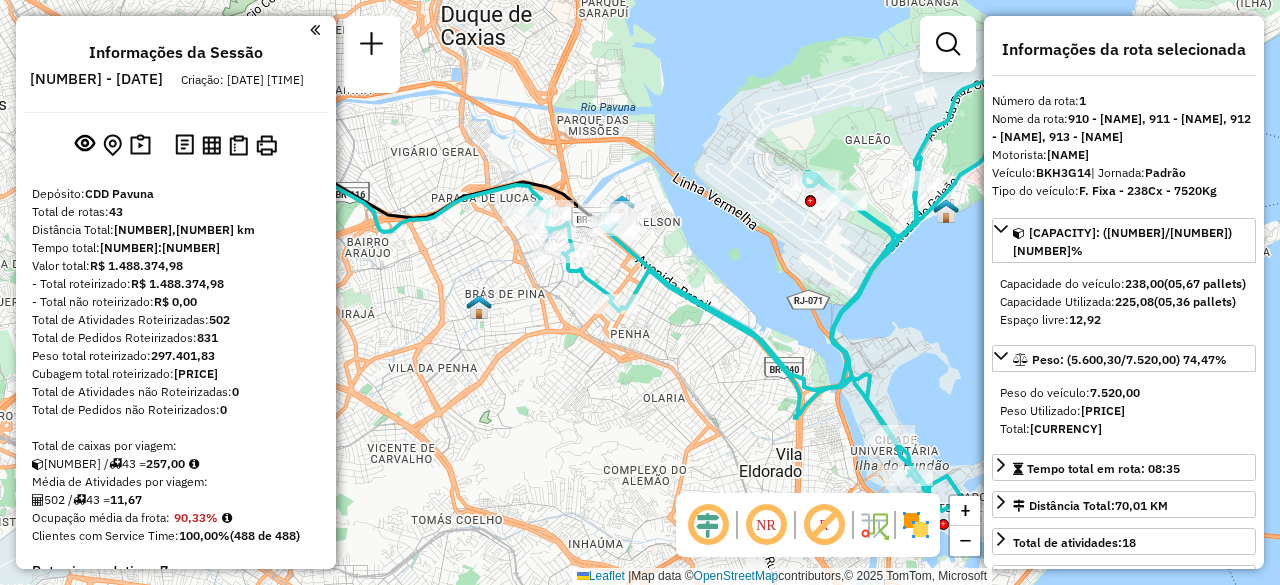 click on "Informações da Sessão [NUMBER] - [DATE]  Criação: [DATE] [TIME]   Depósito:  [BRAND_NAME]  Total de rotas:  [NUMBER]  Distância Total:  [DISTANCE]  Tempo total:  [TIME]  Valor total:  [CURRENCY]  - Total roteirizado:  [CURRENCY]  - Total não roteirizado:  [CURRENCY]  Total de Atividades Roteirizadas:  [NUMBER]  Total de Pedidos Roteirizados:  [NUMBER]  Peso total roteirizado:  [WEIGHT]  Cubagem total roteirizado:  [CUBAGE]  Total de Atividades não Roteirizadas:  [NUMBER]  Total de Pedidos não Roteirizados:  [NUMBER] Total de caixas por viagem:  [CUBAGE] /   [NUMBER] =  [NUMBER] Média de Atividades por viagem:  [NUMBER] /   [NUMBER] =  [NUMBER] Ocupação média da frota:  [PERCENTAGE]  Clientes com Service Time:  [PERCENTAGE]   ([NUMBER] de [NUMBER])   Rotas improdutivas:  [NUMBER]  Rotas vários dias:  [NUMBER]  Clientes Priorizados NR:  [NUMBER]  Transportadoras  Rotas  Recargas: [NUMBER]   Ver rotas   Ver veículos   [NUMBER] -       [PLATE]   | [NUMBER] - [LAST_NAME] [LAST_NAME], [NUMBER] - [LAST_NAME] [LAST_NAME], [NUMBER] - [LAST_NAME] [LAST_NAME]   [DISTANCE] KM   [PERCENTAGE] /  [NUMBER]     =  [TIME]" at bounding box center [176, 292] 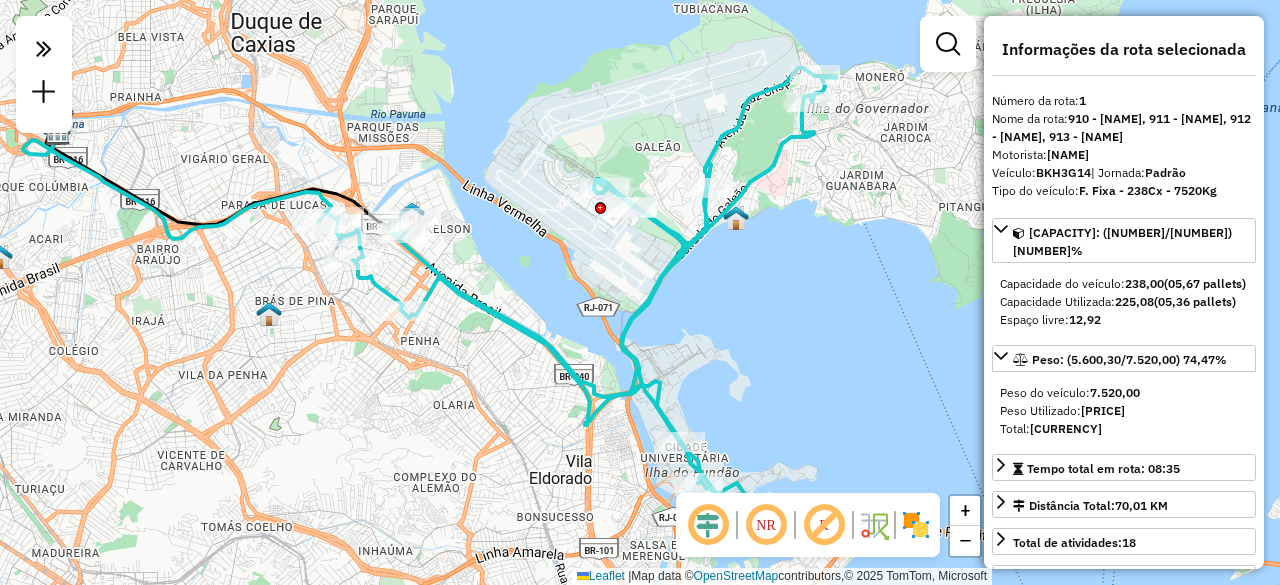drag, startPoint x: 878, startPoint y: 262, endPoint x: 643, endPoint y: 273, distance: 235.25731 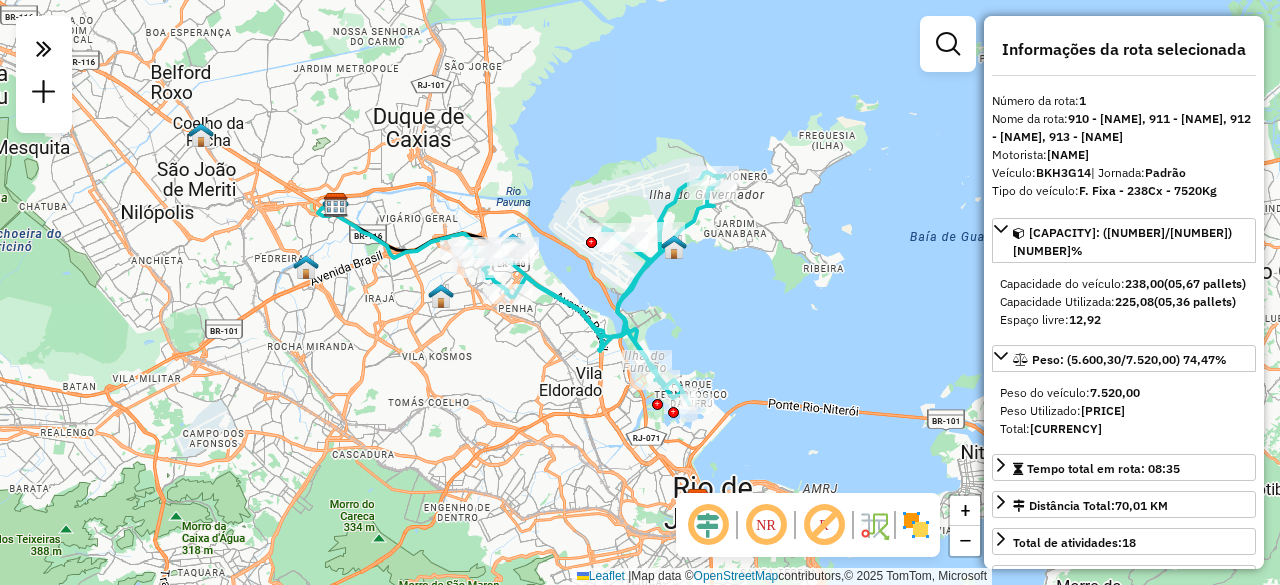 click on "Janela de atendimento Grade de atendimento Capacidade Transportadoras Veículos Cliente Pedidos  Rotas Selecione os dias de semana para filtrar as janelas de atendimento  Seg   Ter   Qua   Qui   Sex   Sáb   Dom  Informe o período da janela de atendimento: De: Até:  Filtrar exatamente a janela do cliente  Considerar janela de atendimento padrão  Selecione os dias de semana para filtrar as grades de atendimento  Seg   Ter   Qua   Qui   Sex   Sáb   Dom   Considerar clientes sem dia de atendimento cadastrado  Clientes fora do dia de atendimento selecionado Filtrar as atividades entre os valores definidos abaixo:  Peso mínimo:   Peso máximo:   Cubagem mínima:   Cubagem máxima:   De:   Até:  Filtrar as atividades entre o tempo de atendimento definido abaixo:  De:   Até:   Considerar capacidade total dos clientes não roteirizados Transportadora: Selecione um ou mais itens Tipo de veículo: Selecione um ou mais itens Veículo: Selecione um ou mais itens Motorista: Selecione um ou mais itens Nome: Rótulo:" 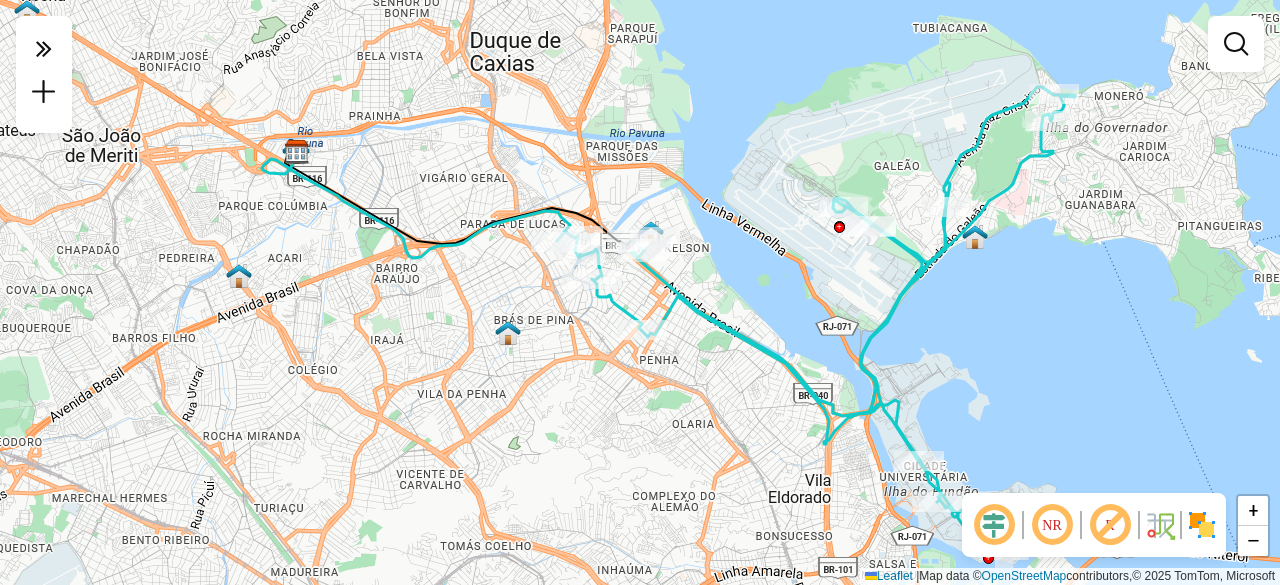drag, startPoint x: 330, startPoint y: 358, endPoint x: 614, endPoint y: 398, distance: 286.80307 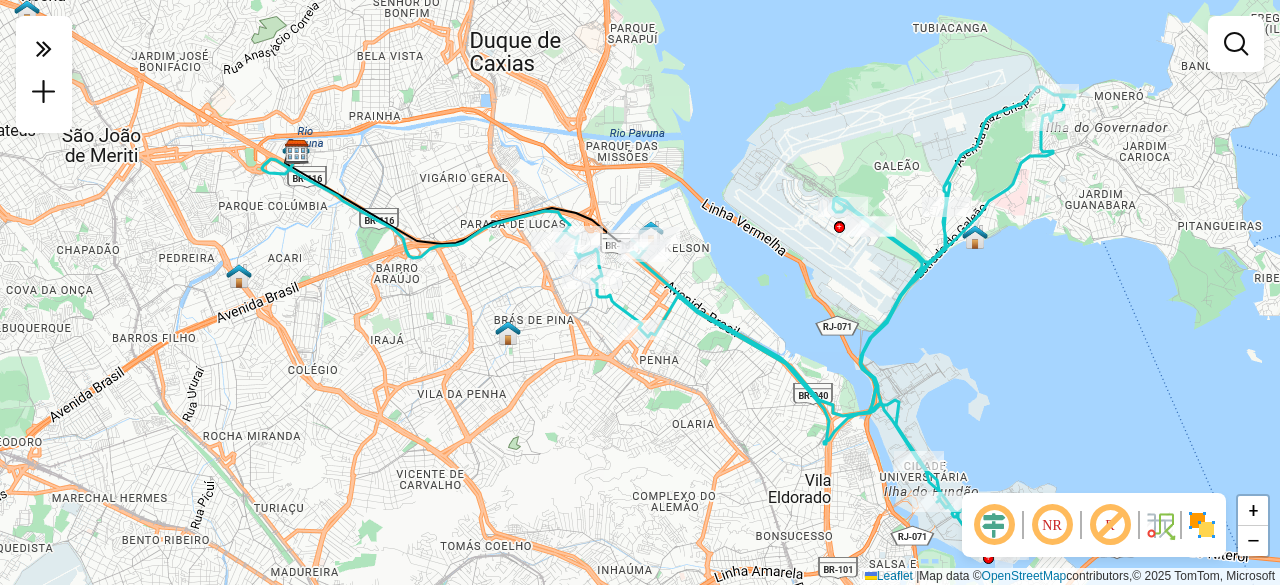 click on "Janela de atendimento Grade de atendimento Capacidade Transportadoras Veículos Cliente Pedidos  Rotas Selecione os dias de semana para filtrar as janelas de atendimento  Seg   Ter   Qua   Qui   Sex   Sáb   Dom  Informe o período da janela de atendimento: De: Até:  Filtrar exatamente a janela do cliente  Considerar janela de atendimento padrão  Selecione os dias de semana para filtrar as grades de atendimento  Seg   Ter   Qua   Qui   Sex   Sáb   Dom   Considerar clientes sem dia de atendimento cadastrado  Clientes fora do dia de atendimento selecionado Filtrar as atividades entre os valores definidos abaixo:  Peso mínimo:   Peso máximo:   Cubagem mínima:   Cubagem máxima:   De:   Até:  Filtrar as atividades entre o tempo de atendimento definido abaixo:  De:   Até:   Considerar capacidade total dos clientes não roteirizados Transportadora: Selecione um ou mais itens Tipo de veículo: Selecione um ou mais itens Veículo: Selecione um ou mais itens Motorista: Selecione um ou mais itens Nome: Rótulo:" 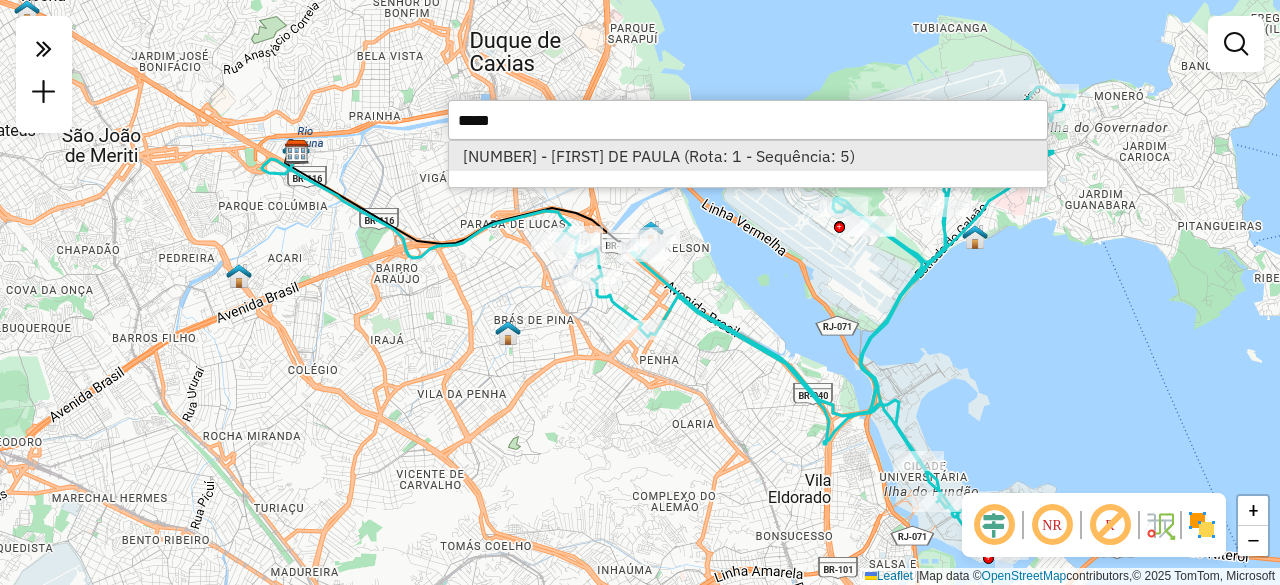 type on "*****" 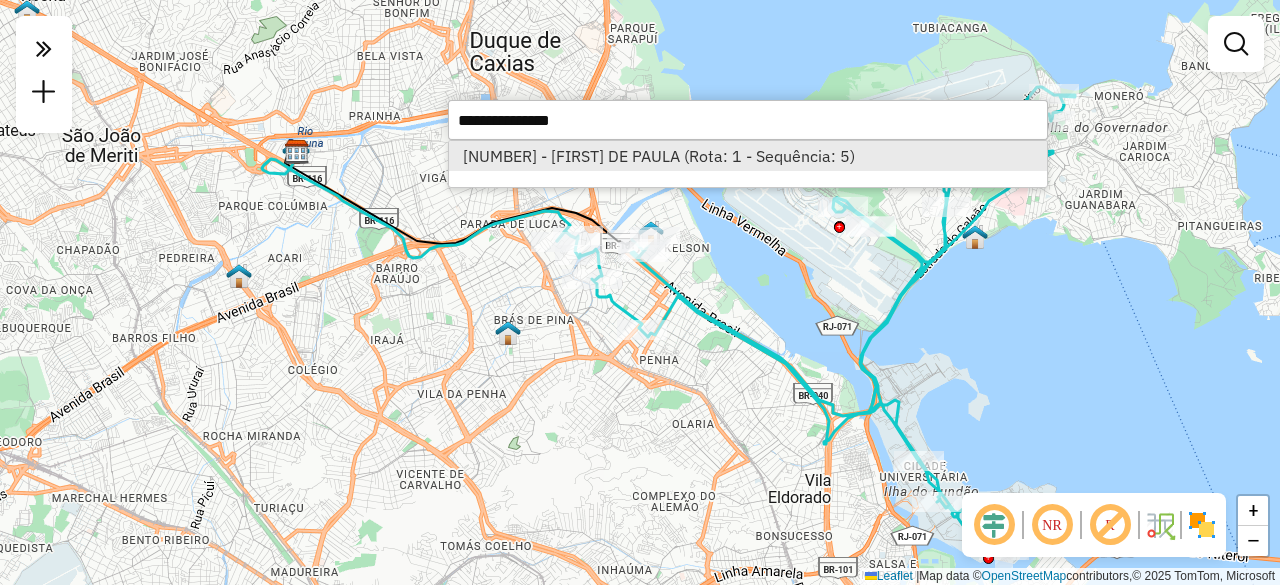 select on "**********" 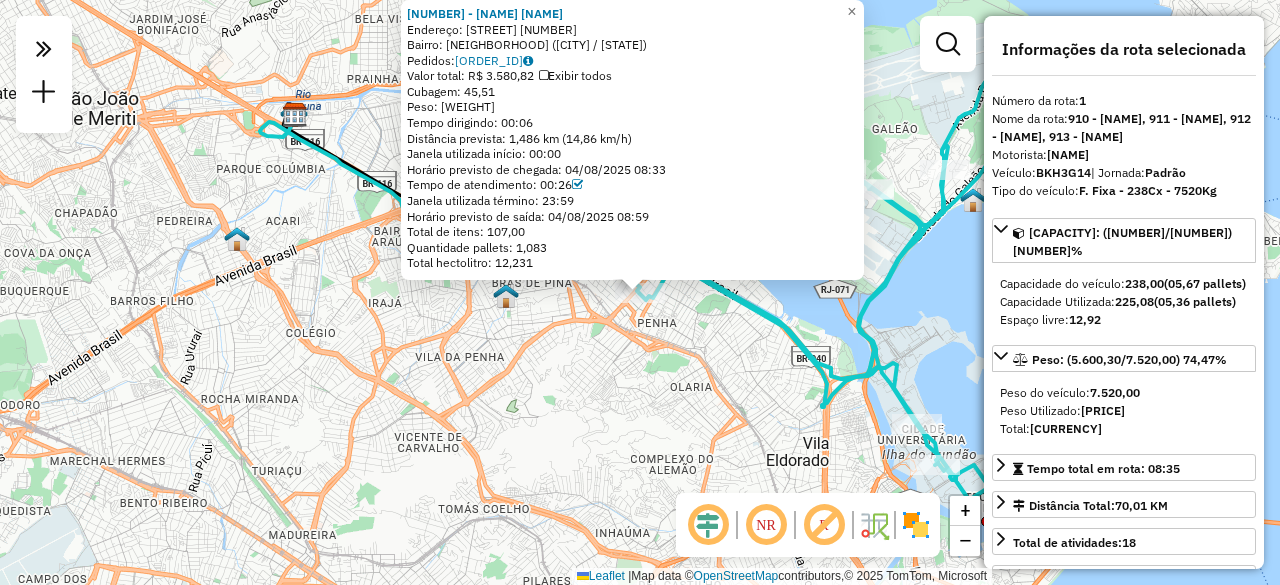 click on "[NUMBER] - [FIRST] [LAST] Endereço: da Mina 122 Bairro: [NEIGHBORHOOD] ([CITY] / [STATE]) Pedidos: 04412980 Valor total: R$ 3.580,82 Exibir todos Cubagem: 45,51 Peso: 1.289,82 Tempo dirigindo: 00:06 Distância prevista: 1,486 km (14,86 km/h) Janela utilizada início: 00:00 Horário previsto de chegada: 04/08/2025 08:33 Tempo de atendimento: 00:26 Janela utilizada término: 23:59 Horário previsto de saída: 04/08/2025 08:59 Total de itens: 107,00 Quantidade pallets: 1,083 Total hectolitro: 12,231 × Janela de atendimento Grade de atendimento Capacidade Transportadoras Veículos Cliente Pedidos Rotas Selecione os dias de semana para filtrar as janelas de atendimento Seg Ter Qua Qui Sex Sáb Dom Informe o período da janela de atendimento: De: Até: Filtrar exatamente a janela do cliente Considerar janela de atendimento padrão Selecione os dias de semana para filtrar as grades de atendimento Seg Ter Qua Qui Sex Sáb Dom De: Até:" 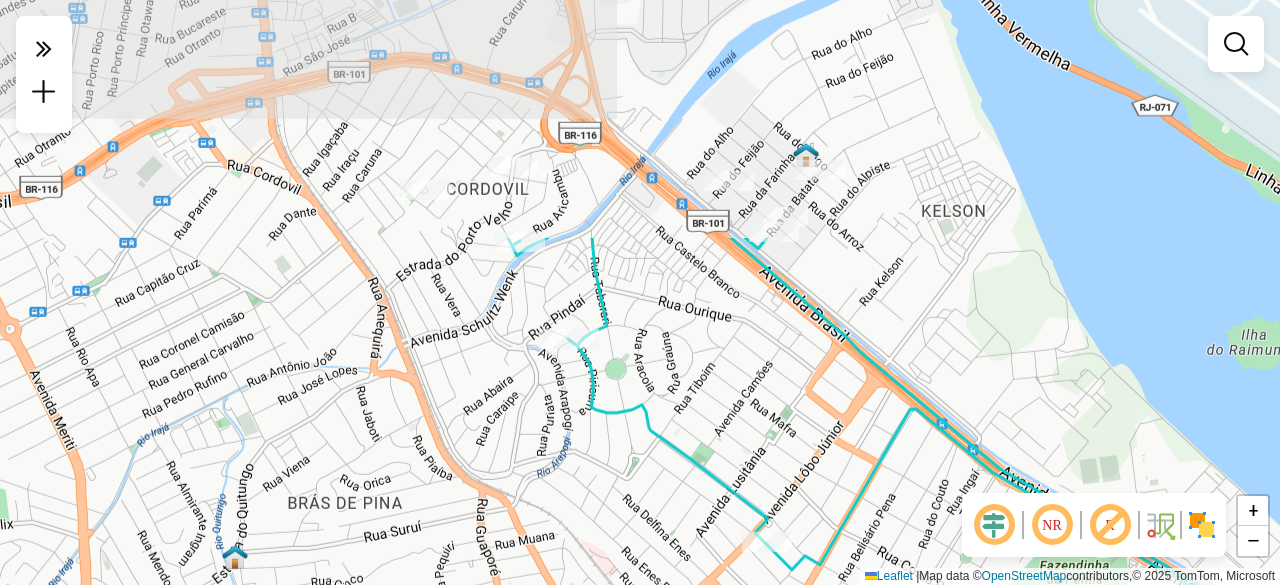 drag, startPoint x: 488, startPoint y: 179, endPoint x: 626, endPoint y: 475, distance: 326.58844 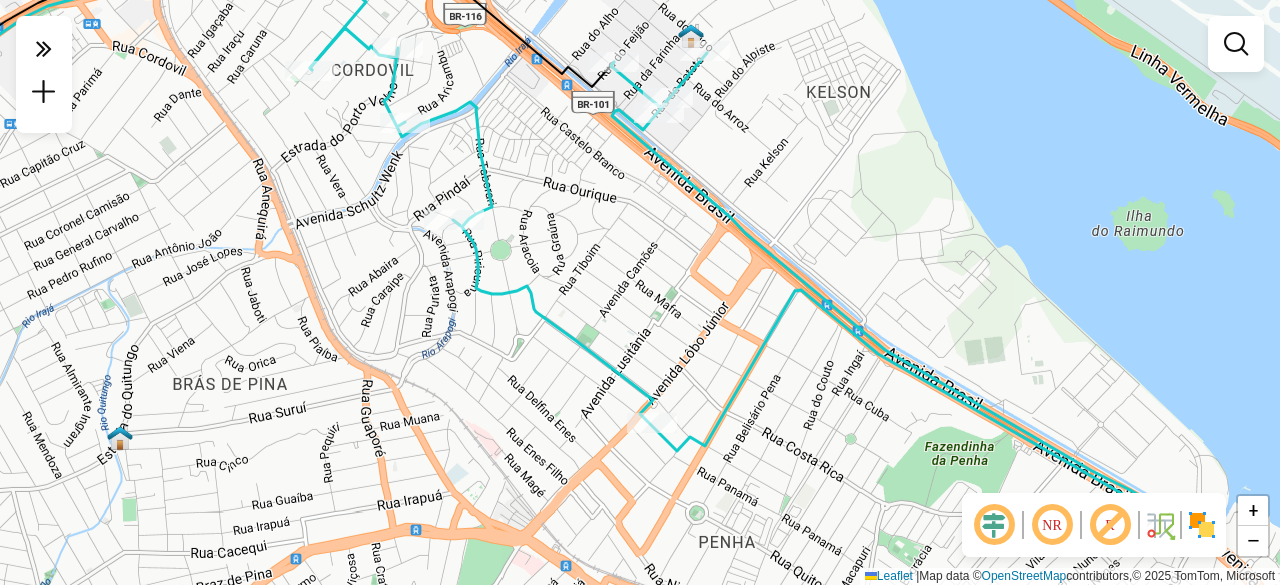 drag, startPoint x: 766, startPoint y: 406, endPoint x: 651, endPoint y: 287, distance: 165.48715 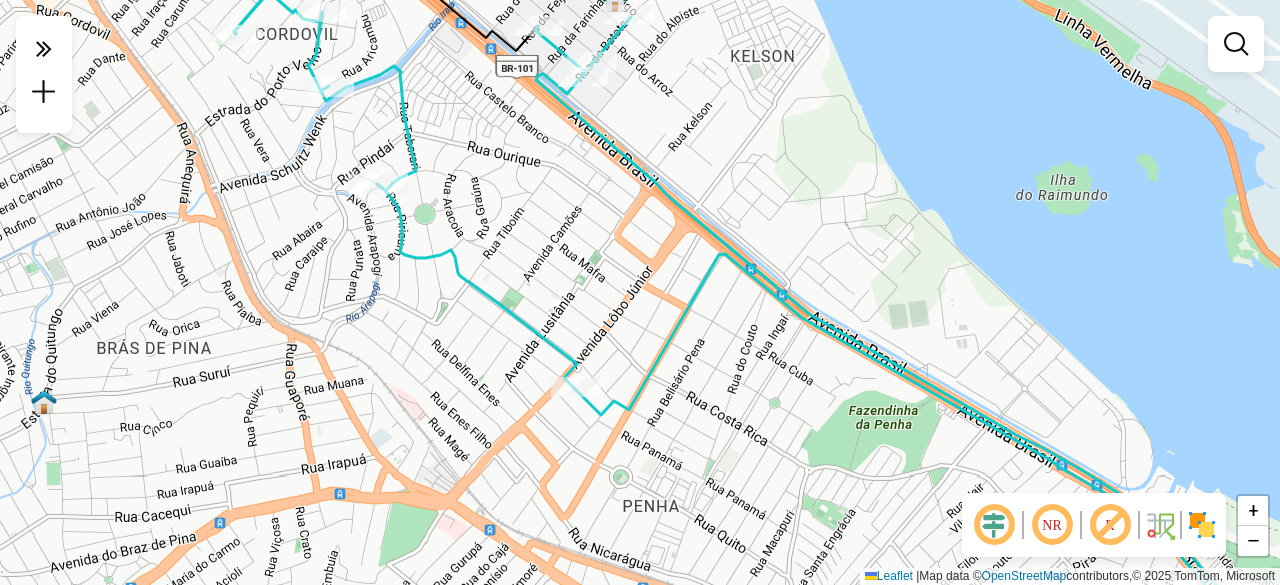 drag, startPoint x: 850, startPoint y: 431, endPoint x: 699, endPoint y: 363, distance: 165.60495 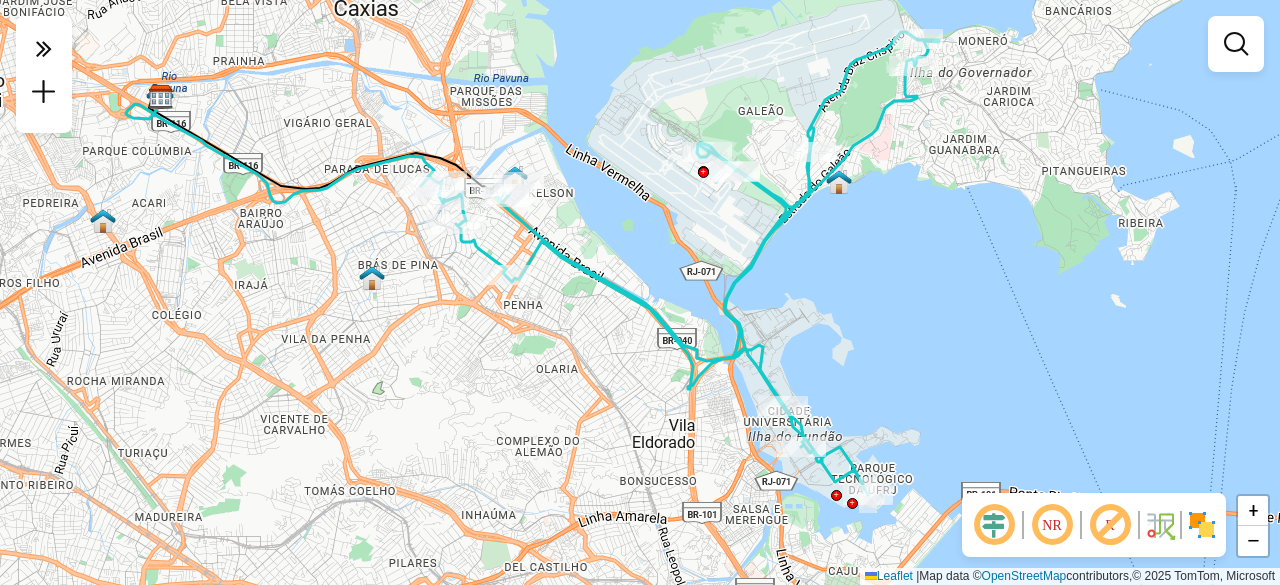 drag, startPoint x: 1008, startPoint y: 312, endPoint x: 868, endPoint y: 225, distance: 164.83022 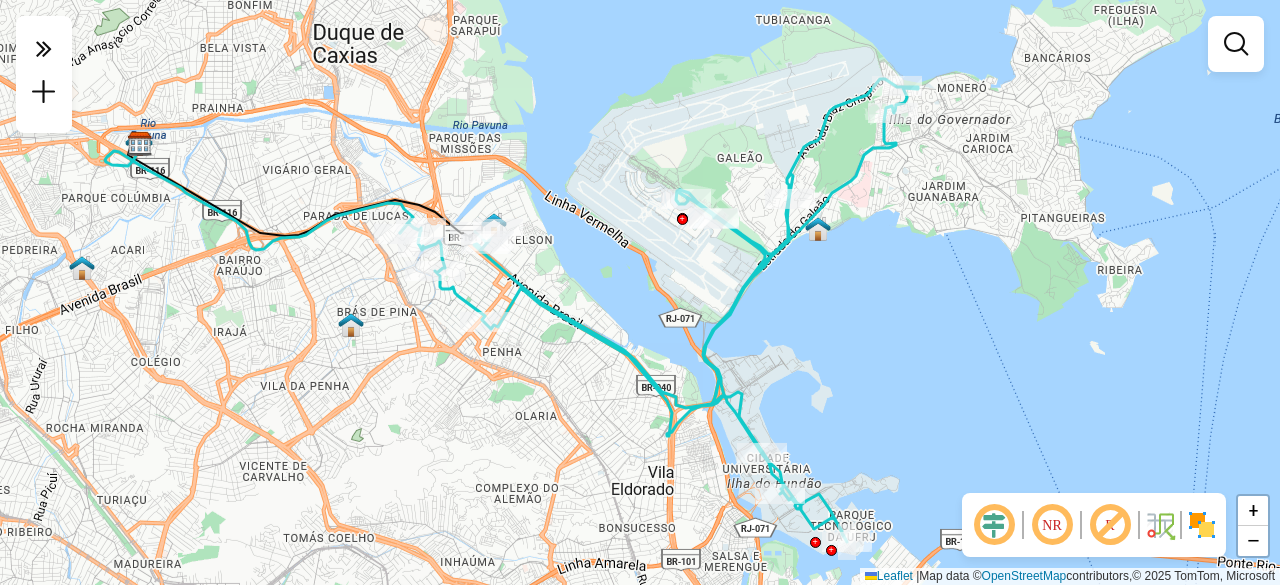 drag, startPoint x: 884, startPoint y: 170, endPoint x: 863, endPoint y: 217, distance: 51.47815 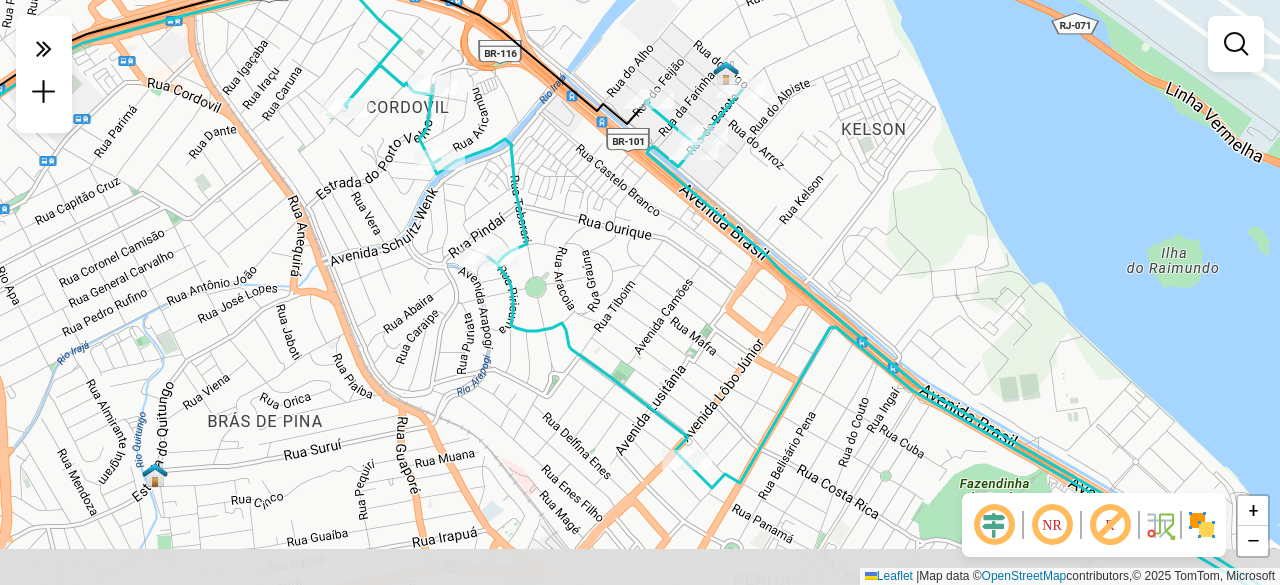 drag, startPoint x: 732, startPoint y: 356, endPoint x: 651, endPoint y: 296, distance: 100.80179 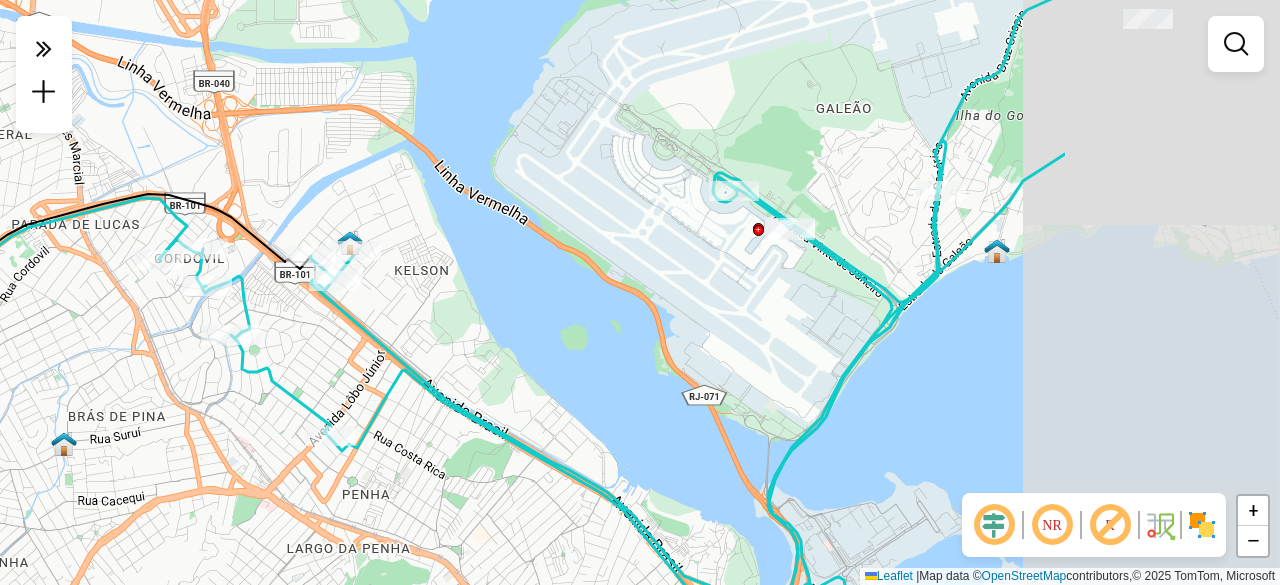 drag, startPoint x: 912, startPoint y: 262, endPoint x: 528, endPoint y: 309, distance: 386.8656 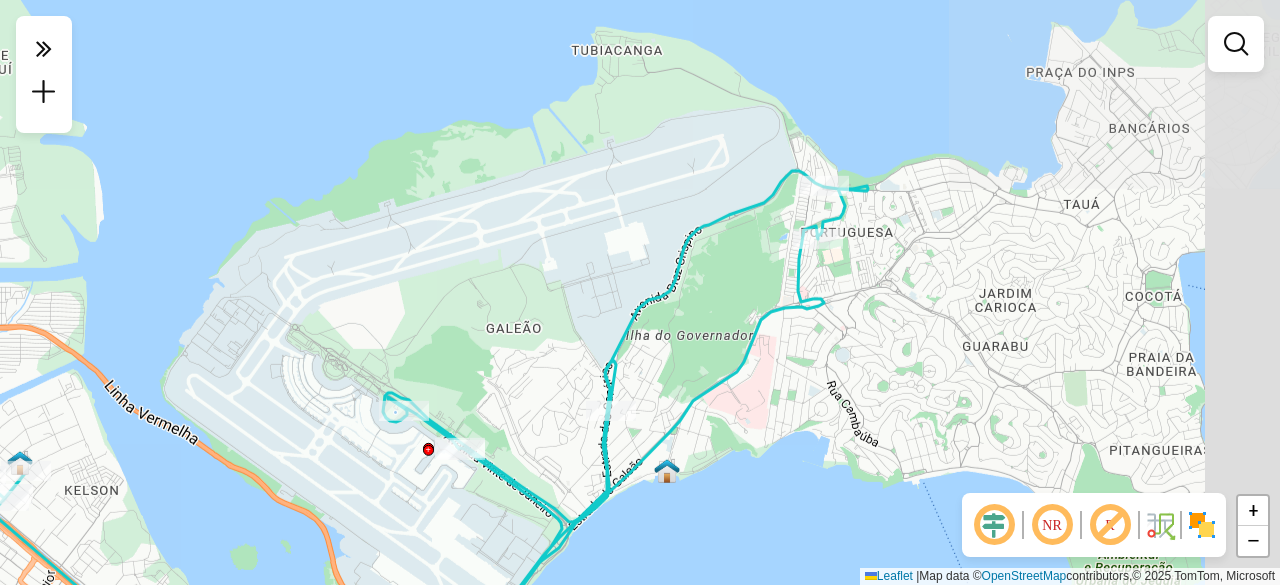 drag, startPoint x: 1022, startPoint y: 90, endPoint x: 733, endPoint y: 305, distance: 360.20273 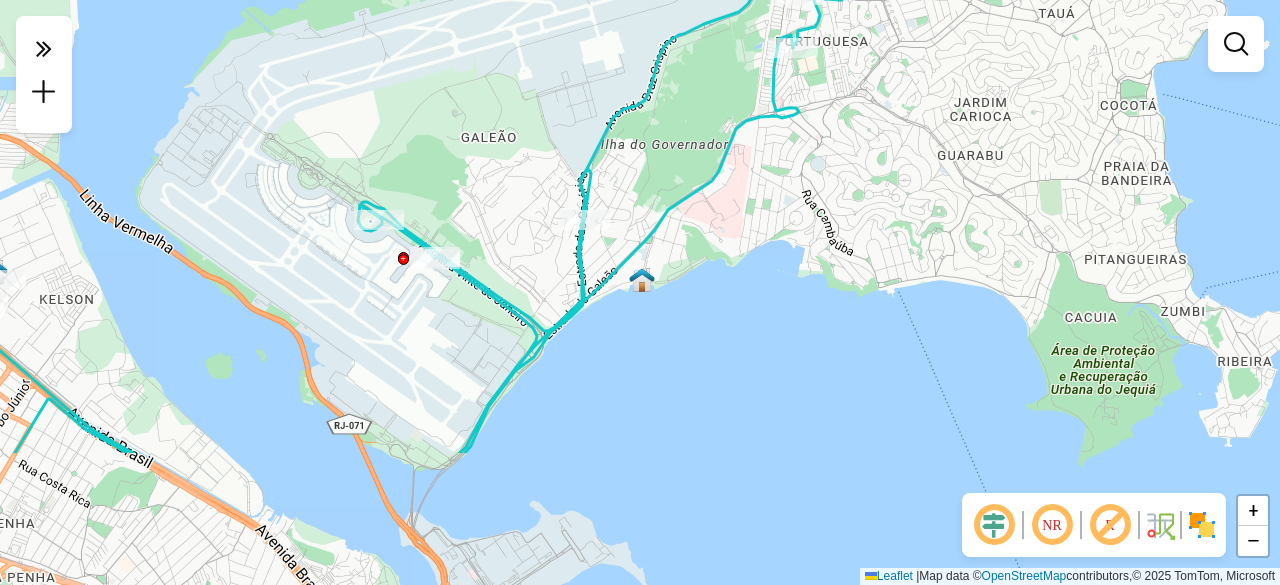 drag, startPoint x: 758, startPoint y: 519, endPoint x: 733, endPoint y: 328, distance: 192.62918 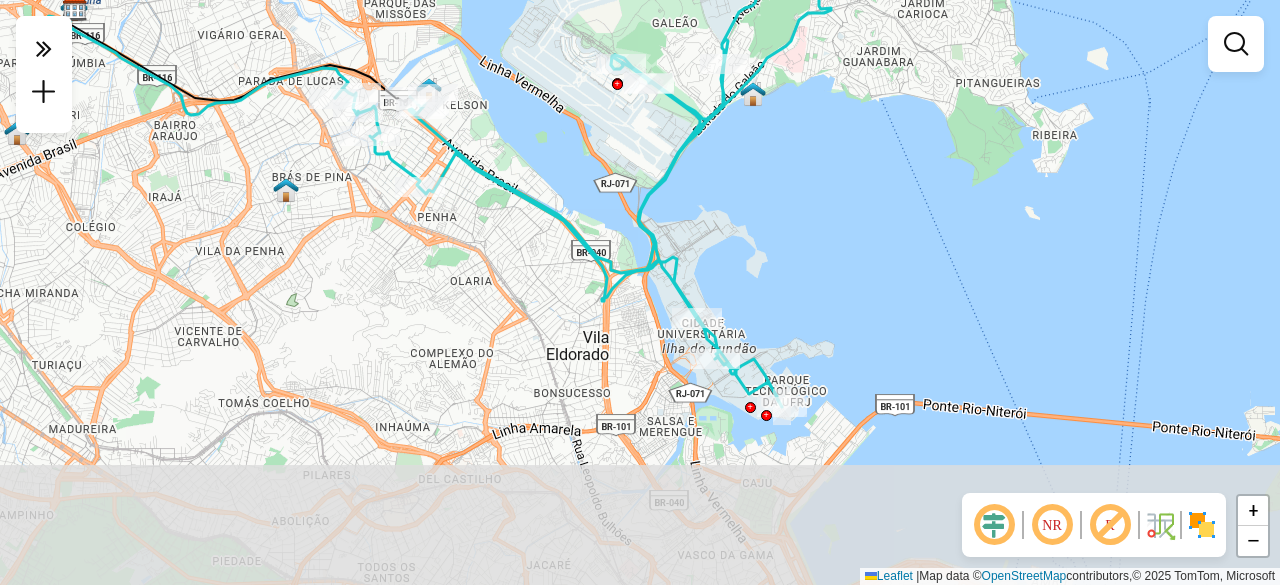 drag, startPoint x: 660, startPoint y: 413, endPoint x: 726, endPoint y: 203, distance: 220.12724 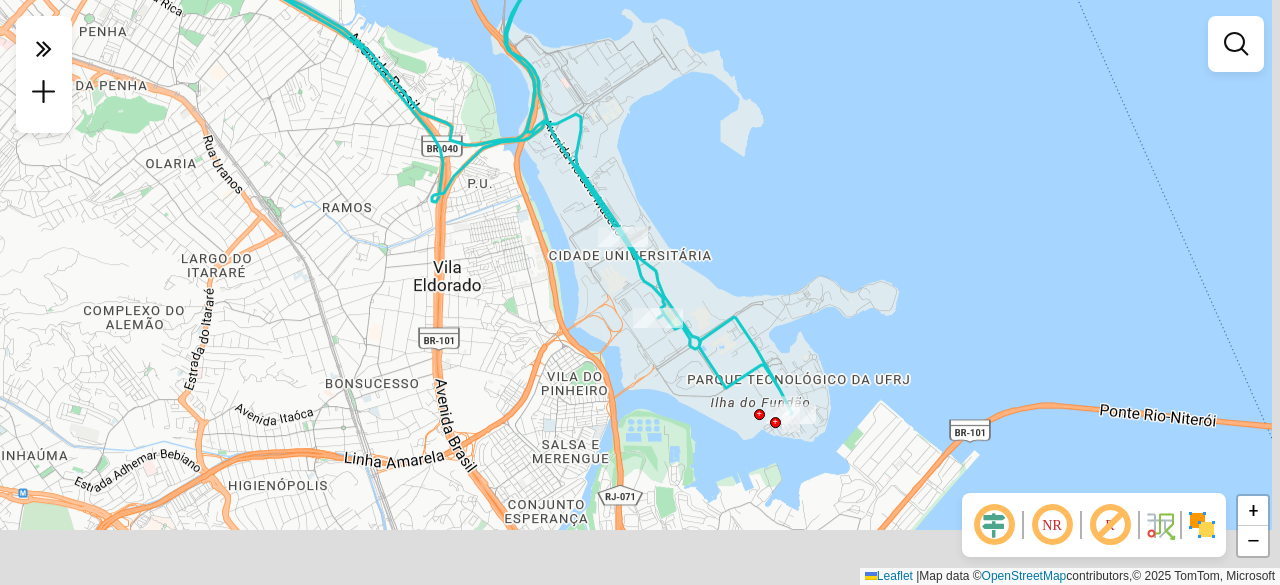 drag, startPoint x: 732, startPoint y: 273, endPoint x: 704, endPoint y: 225, distance: 55.569775 